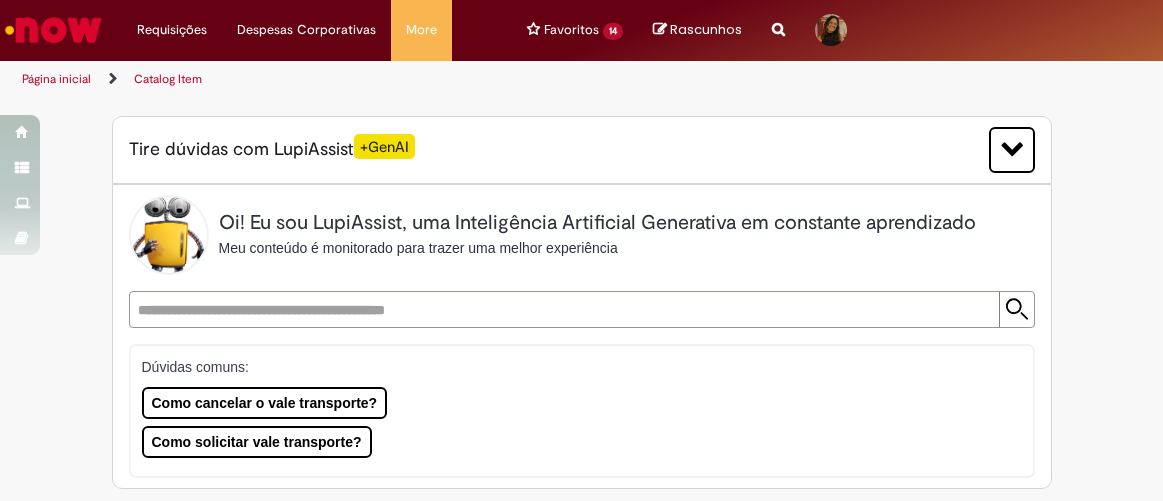 scroll, scrollTop: 0, scrollLeft: 0, axis: both 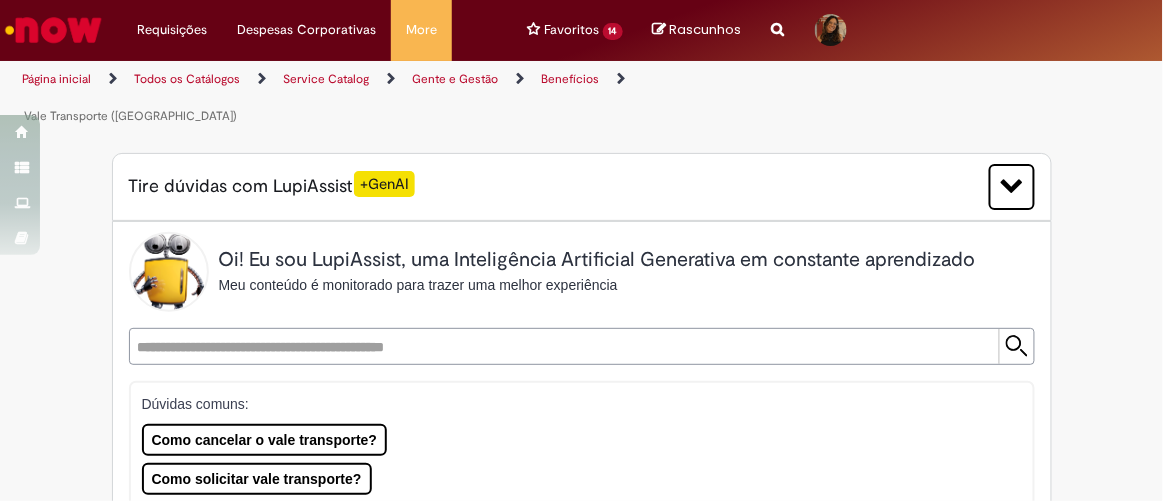 type on "********" 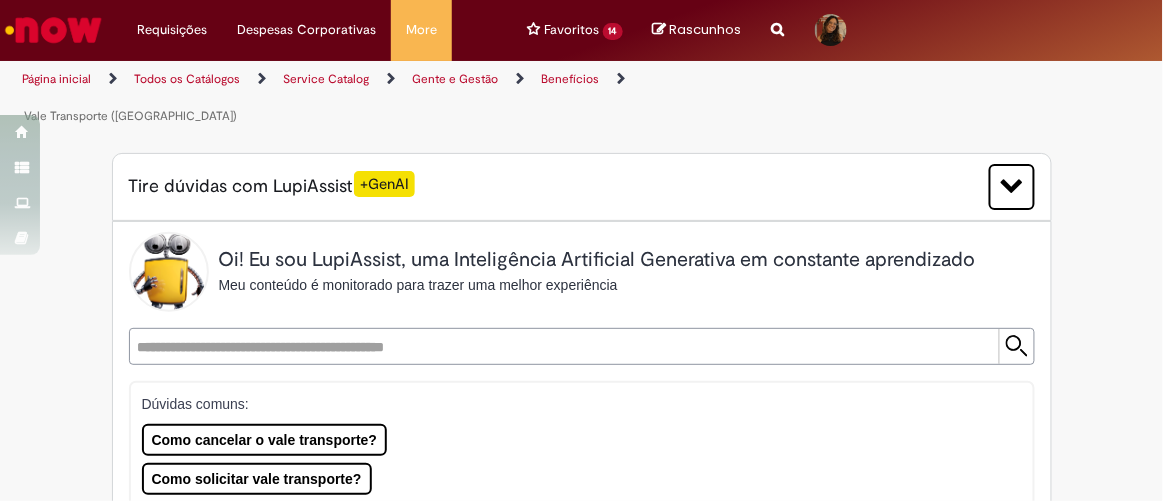type on "**********" 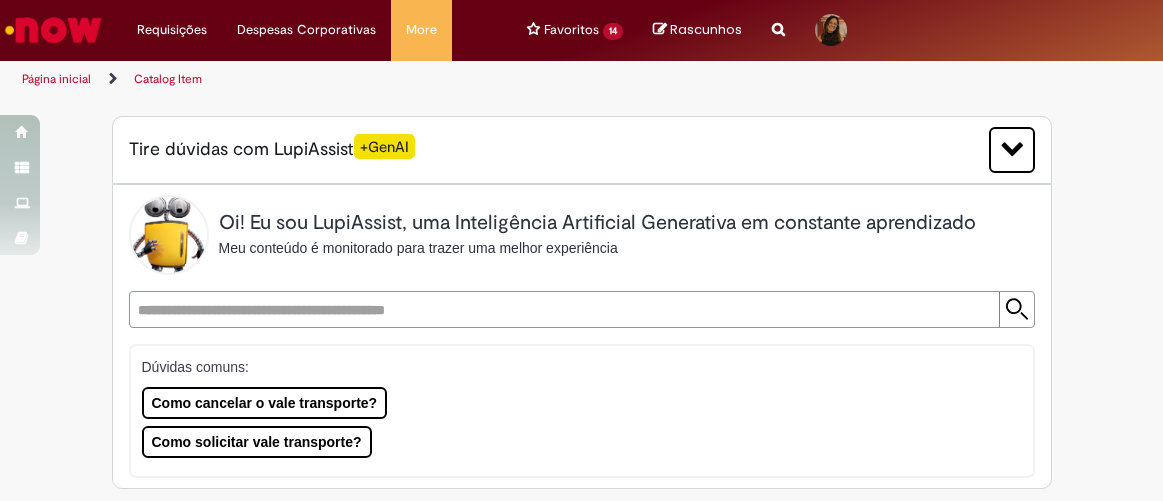 scroll, scrollTop: 0, scrollLeft: 0, axis: both 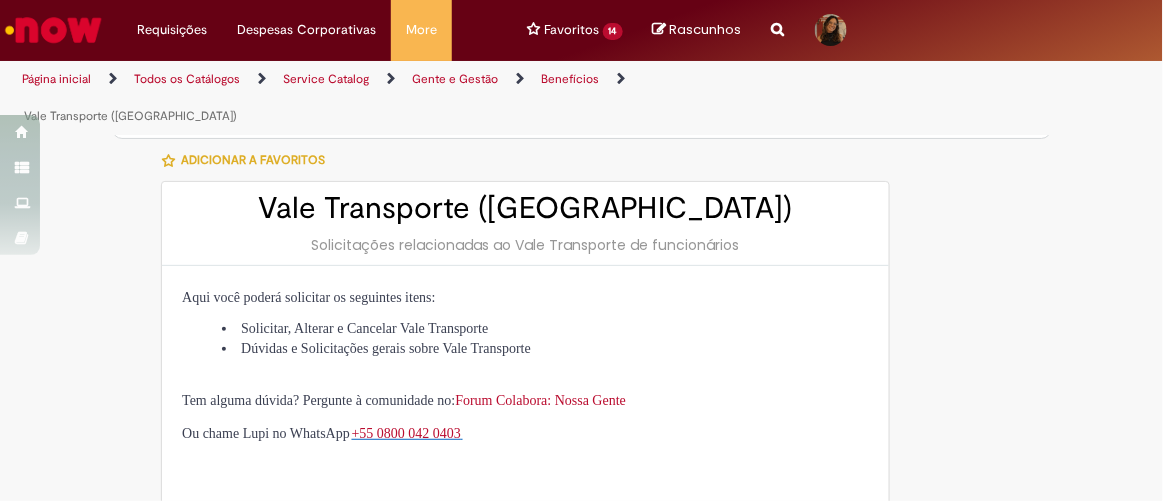 type on "********" 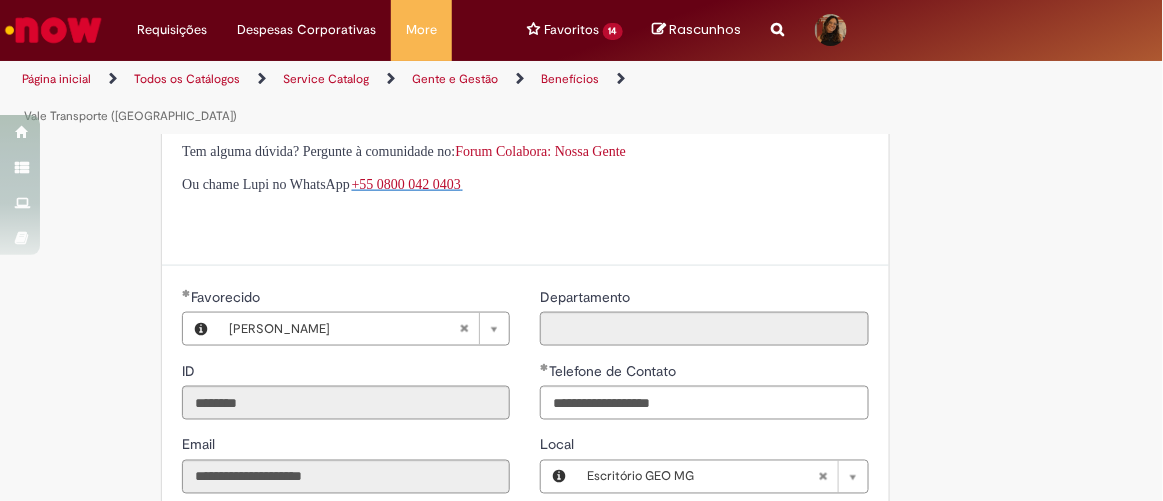 type on "**********" 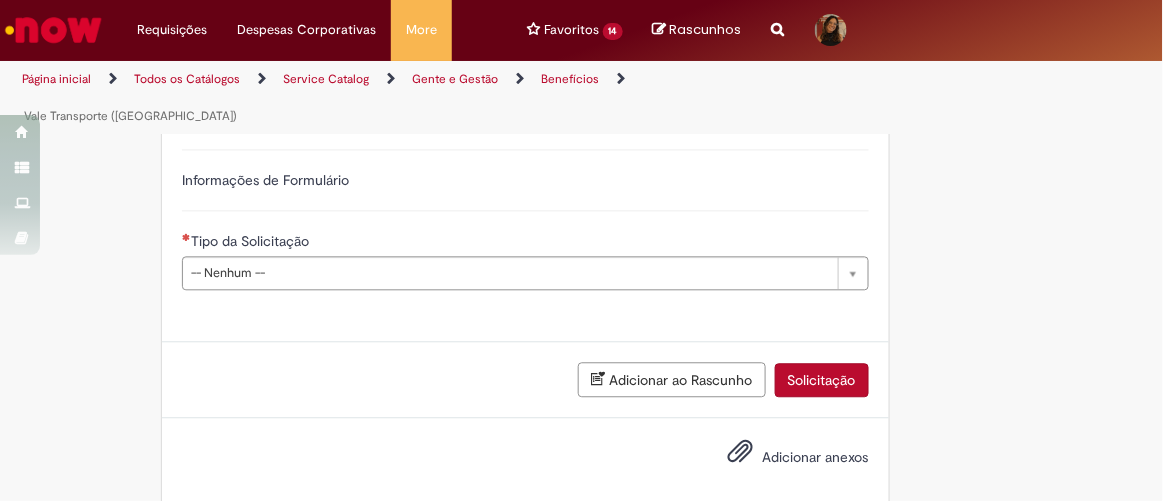 scroll, scrollTop: 1108, scrollLeft: 0, axis: vertical 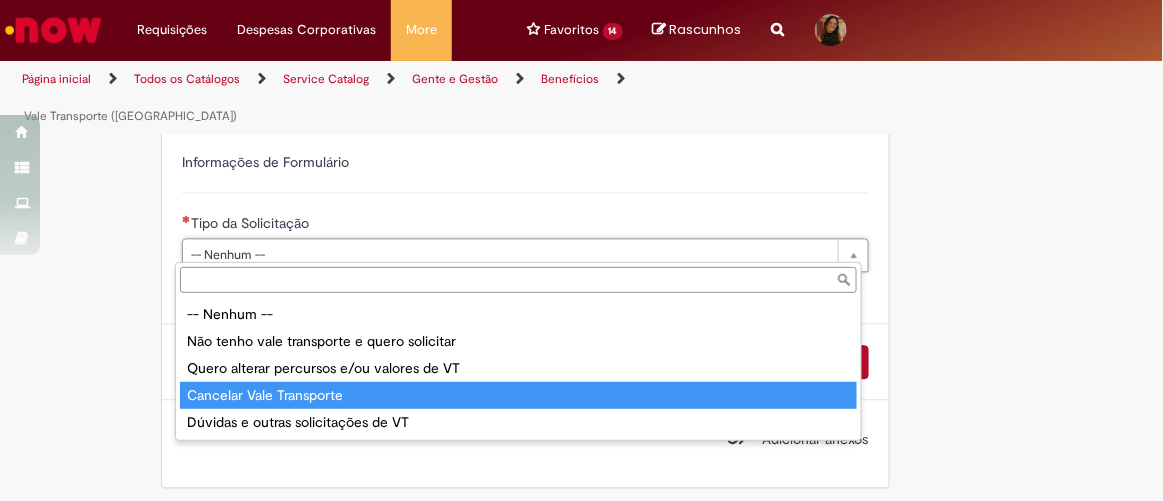 type on "**********" 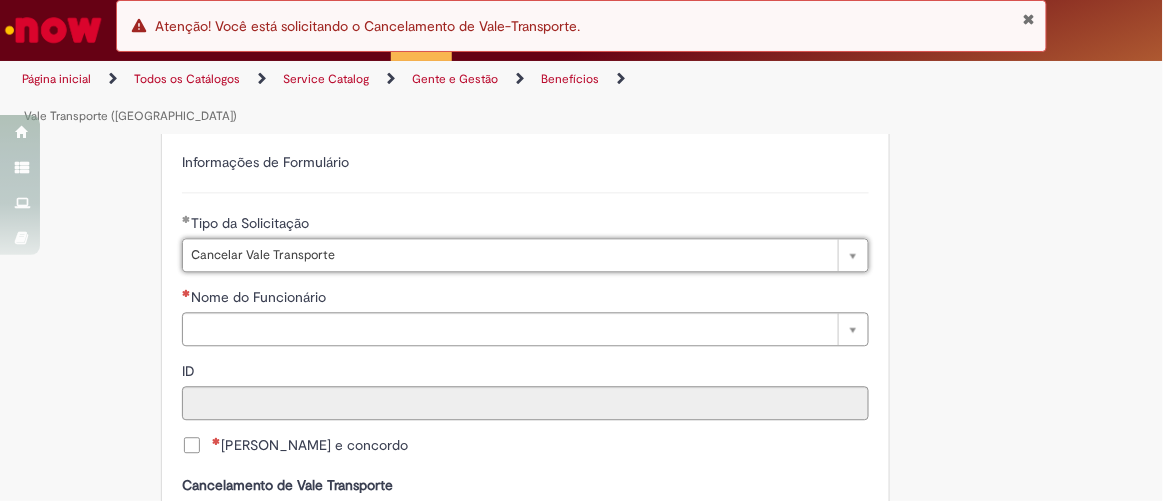 click on "**********" at bounding box center (582, 201) 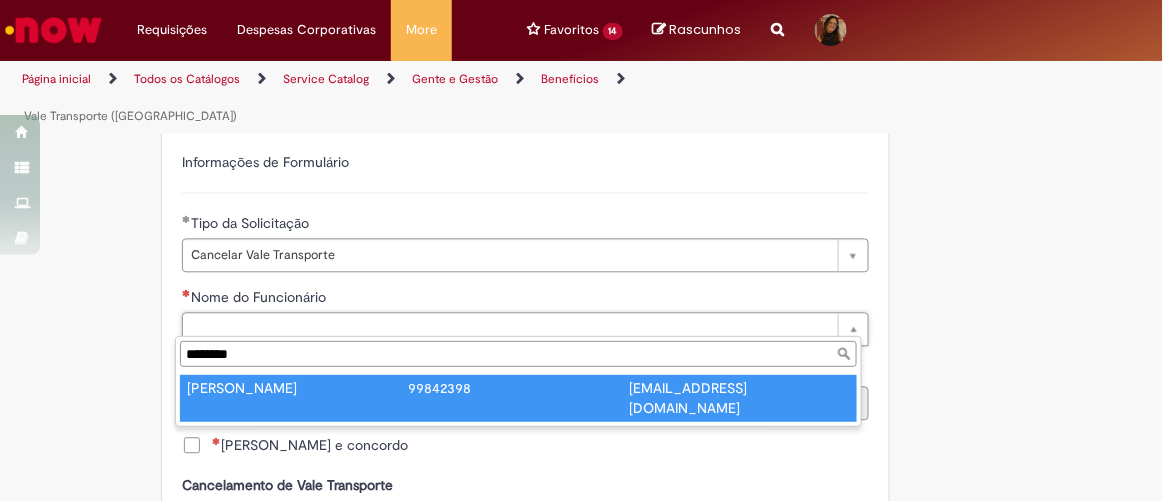 type on "********" 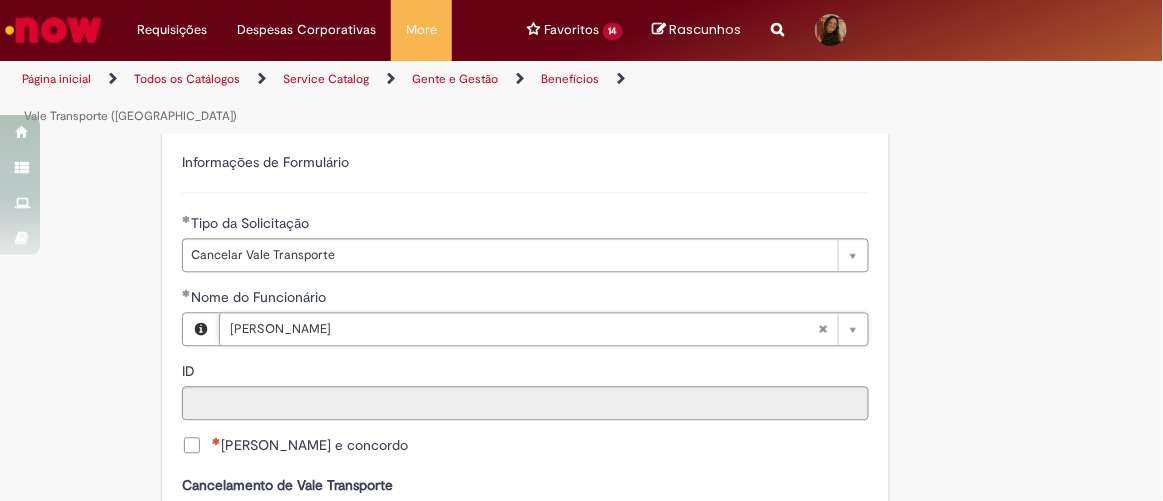 type on "********" 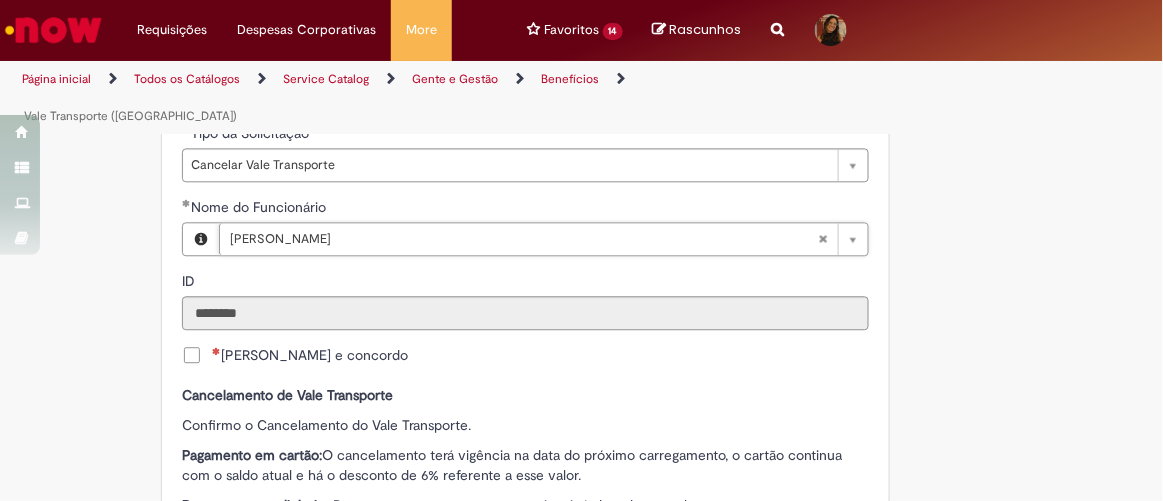scroll, scrollTop: 1199, scrollLeft: 0, axis: vertical 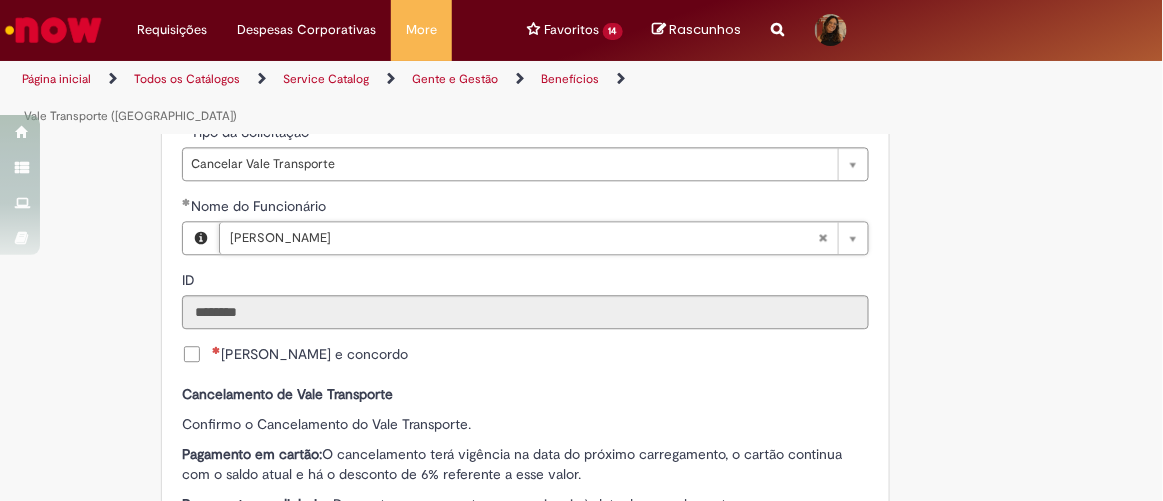 click on "[PERSON_NAME] e concordo" at bounding box center (310, 354) 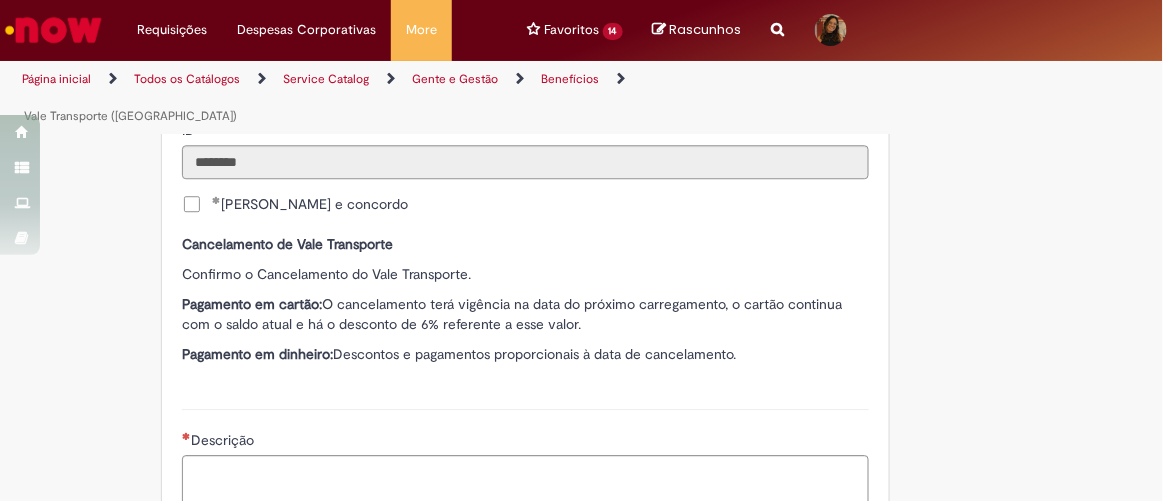 scroll, scrollTop: 1381, scrollLeft: 0, axis: vertical 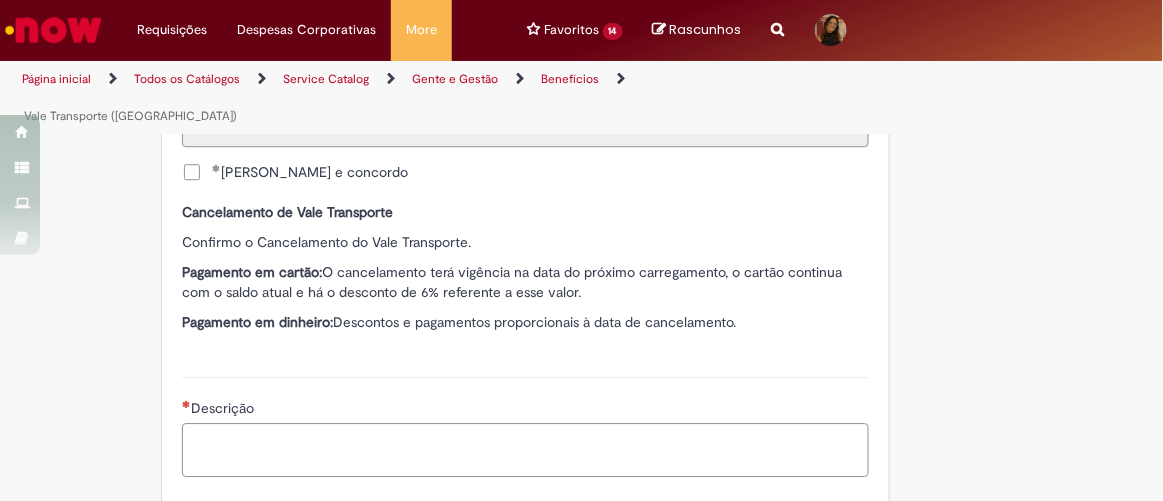 click on "Descrição" at bounding box center [525, 449] 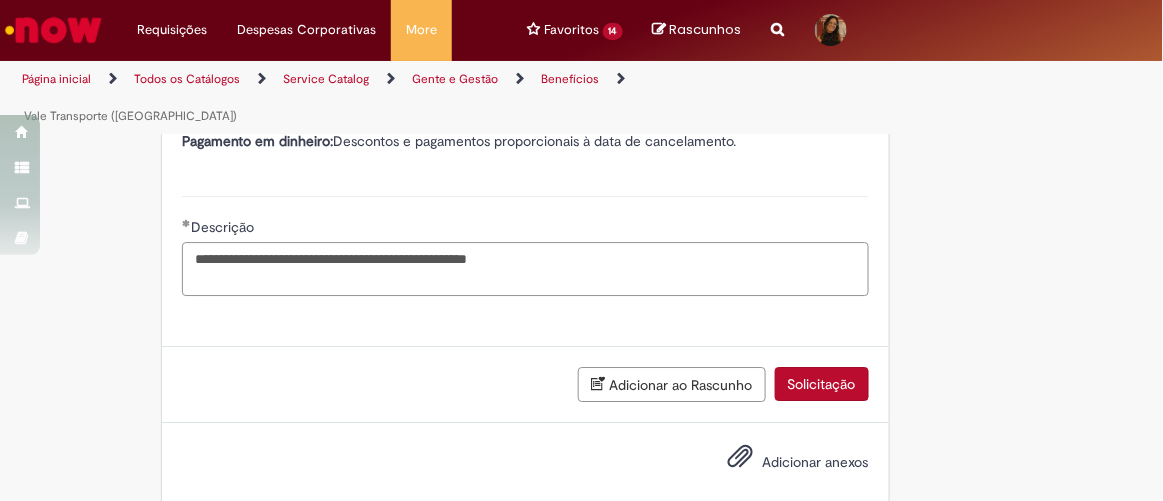 scroll, scrollTop: 1563, scrollLeft: 0, axis: vertical 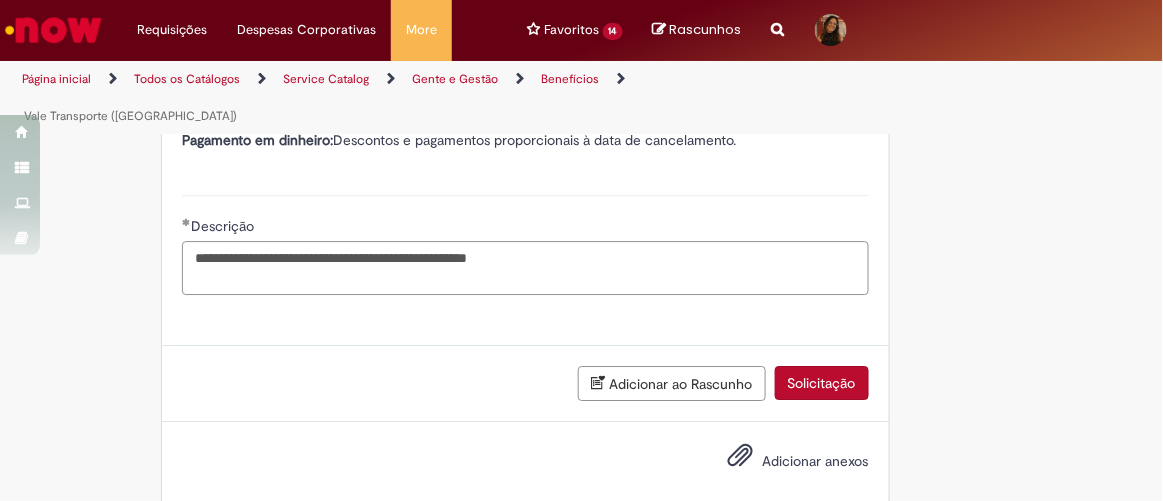 type on "**********" 